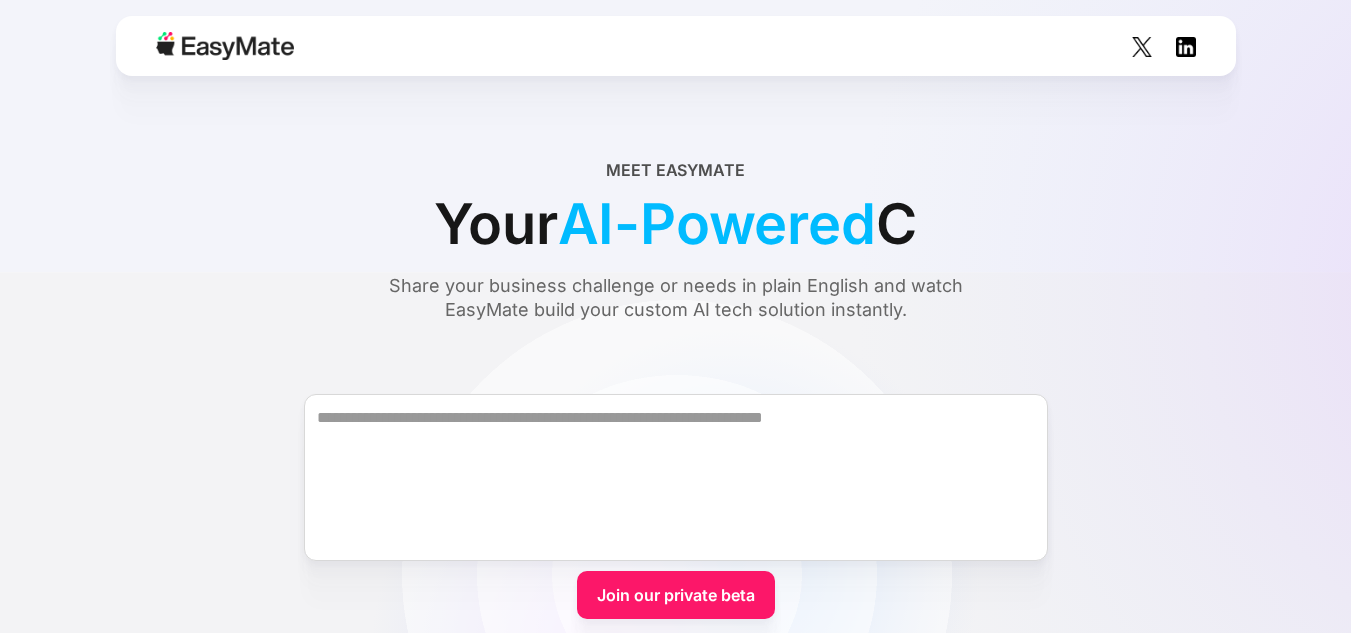 scroll, scrollTop: 0, scrollLeft: 0, axis: both 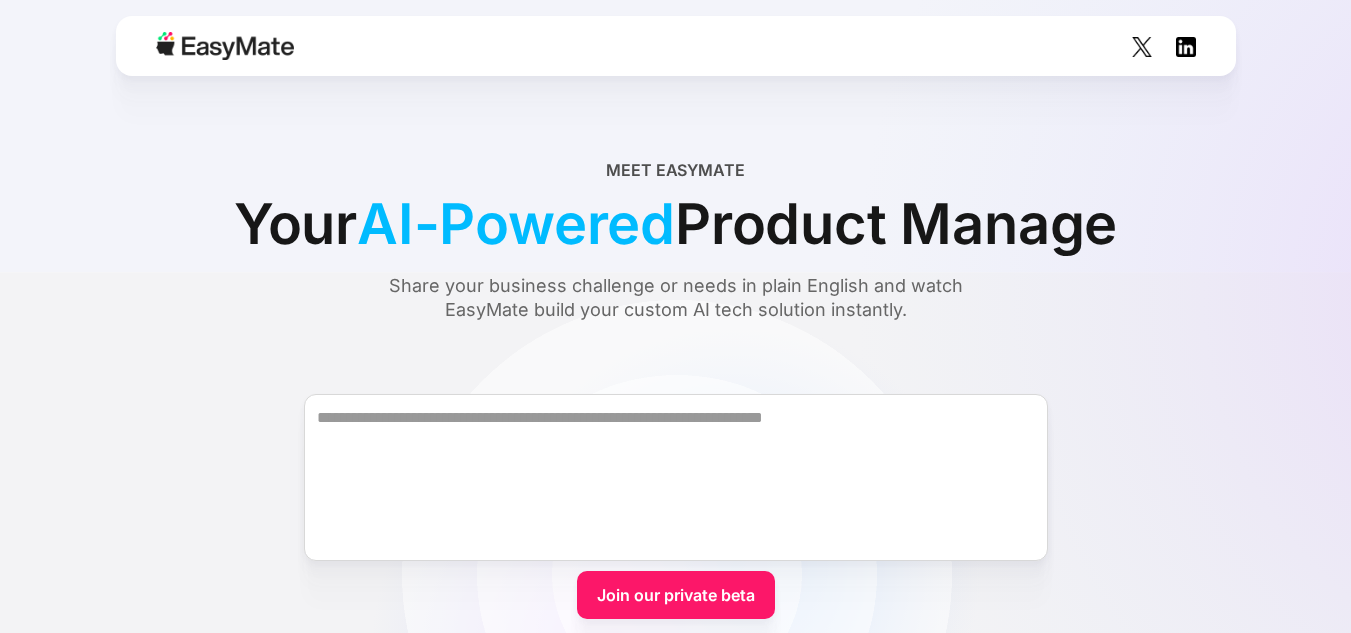 click on "Join our private beta" at bounding box center (676, 595) 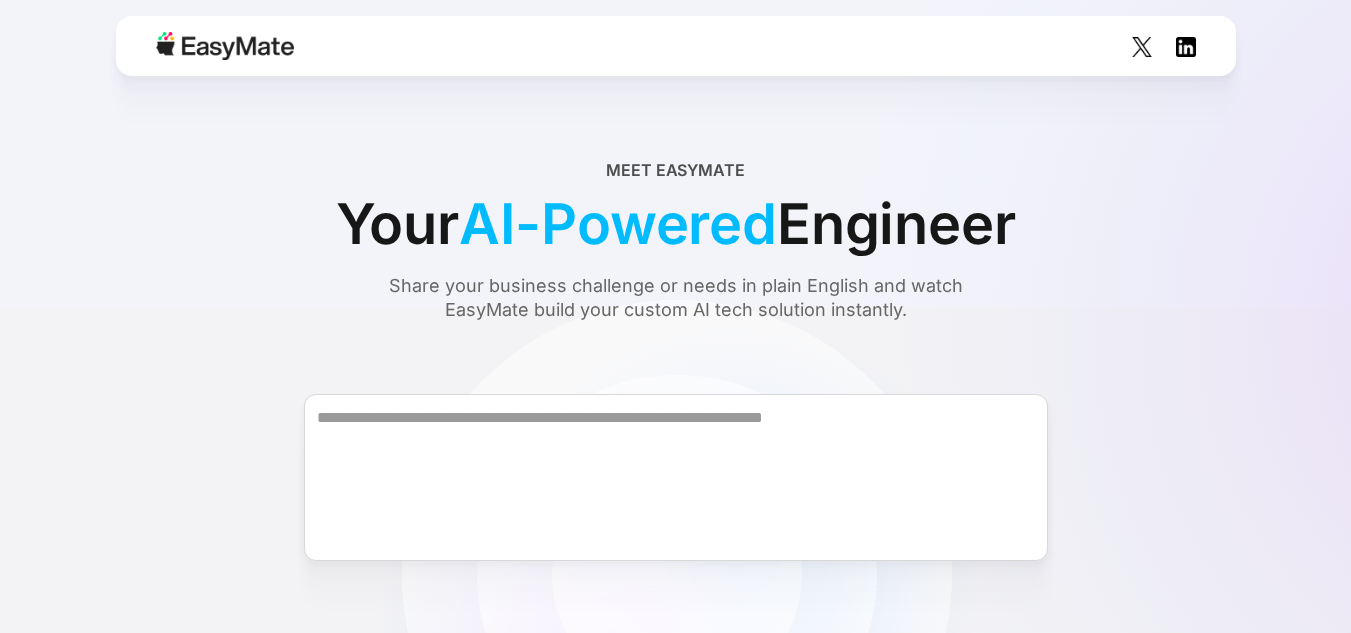 click at bounding box center (225, 46) 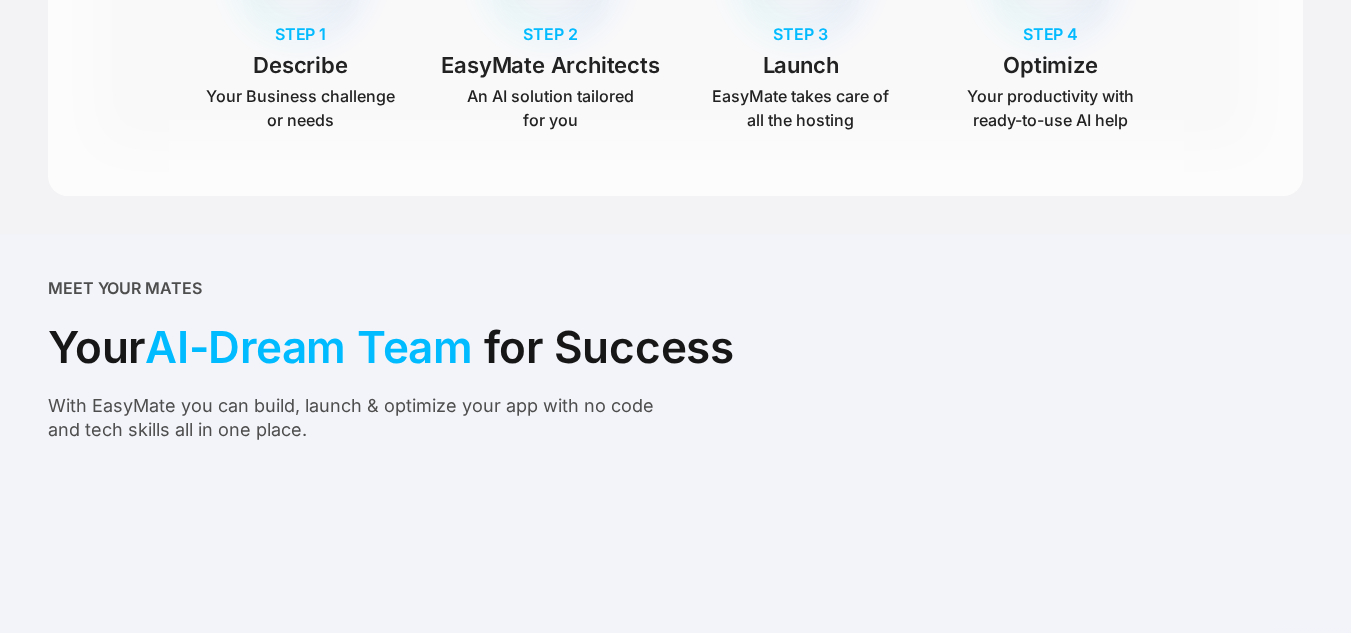 scroll, scrollTop: 1420, scrollLeft: 0, axis: vertical 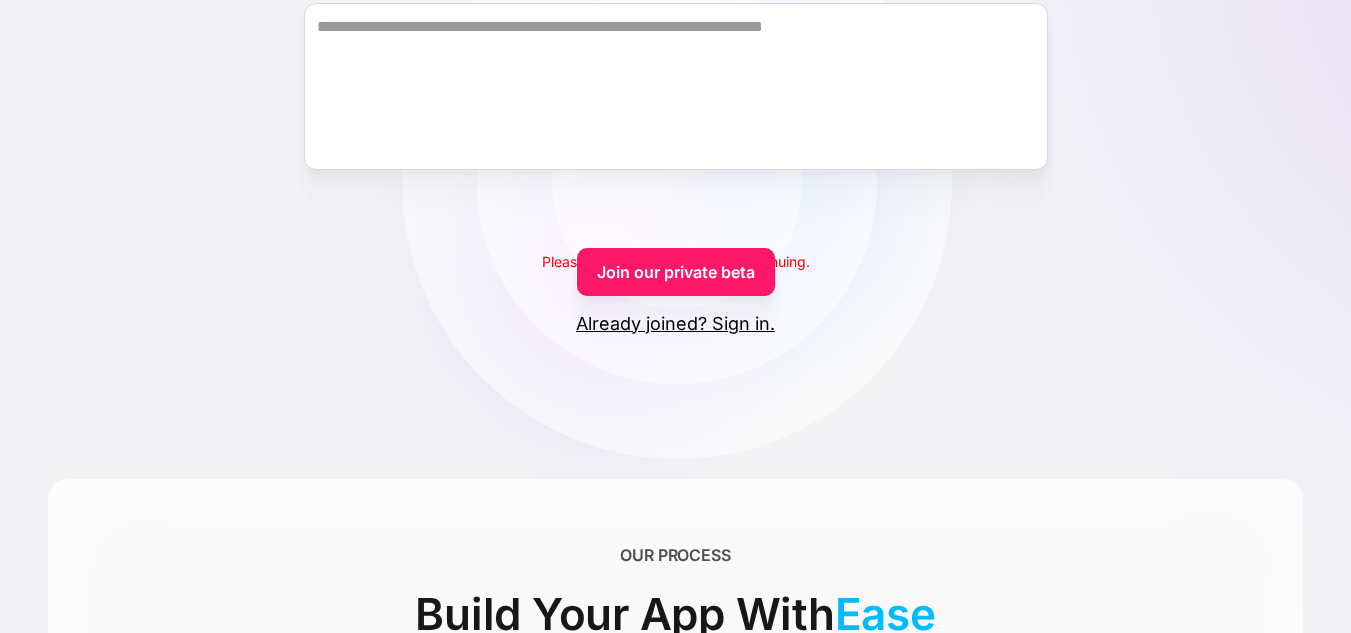 click on "Join our private beta" at bounding box center (676, 272) 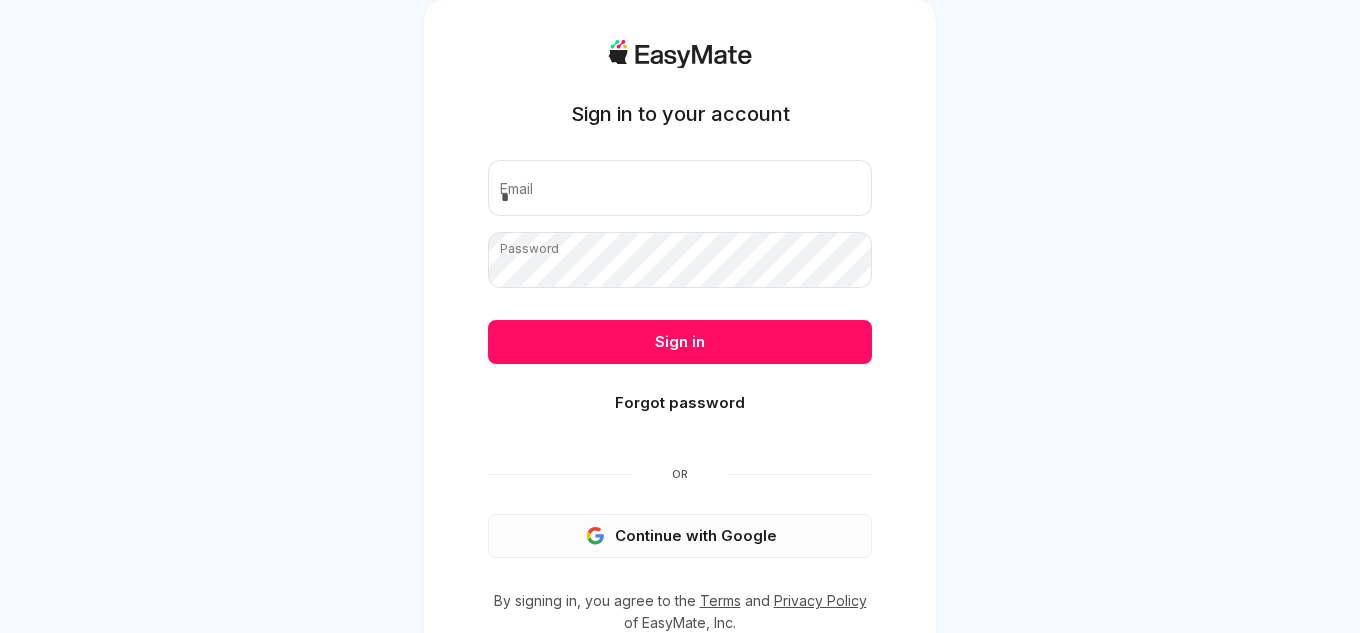 scroll, scrollTop: 0, scrollLeft: 0, axis: both 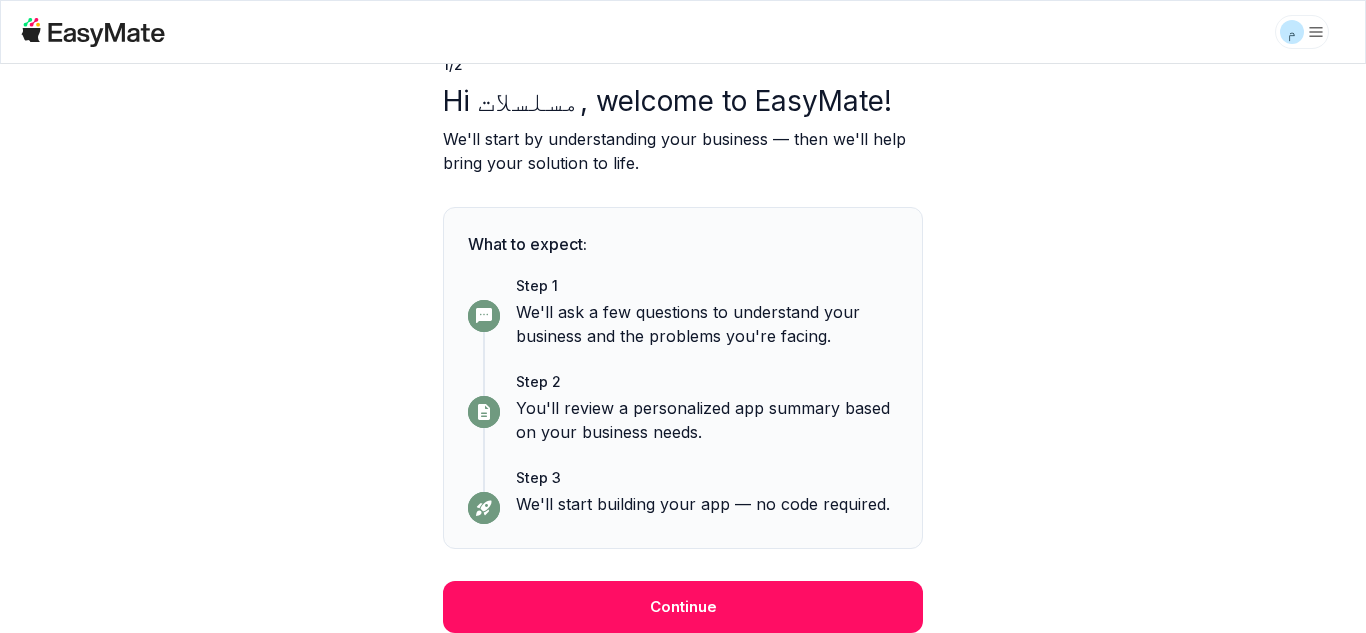 click on "Continue" at bounding box center [683, 607] 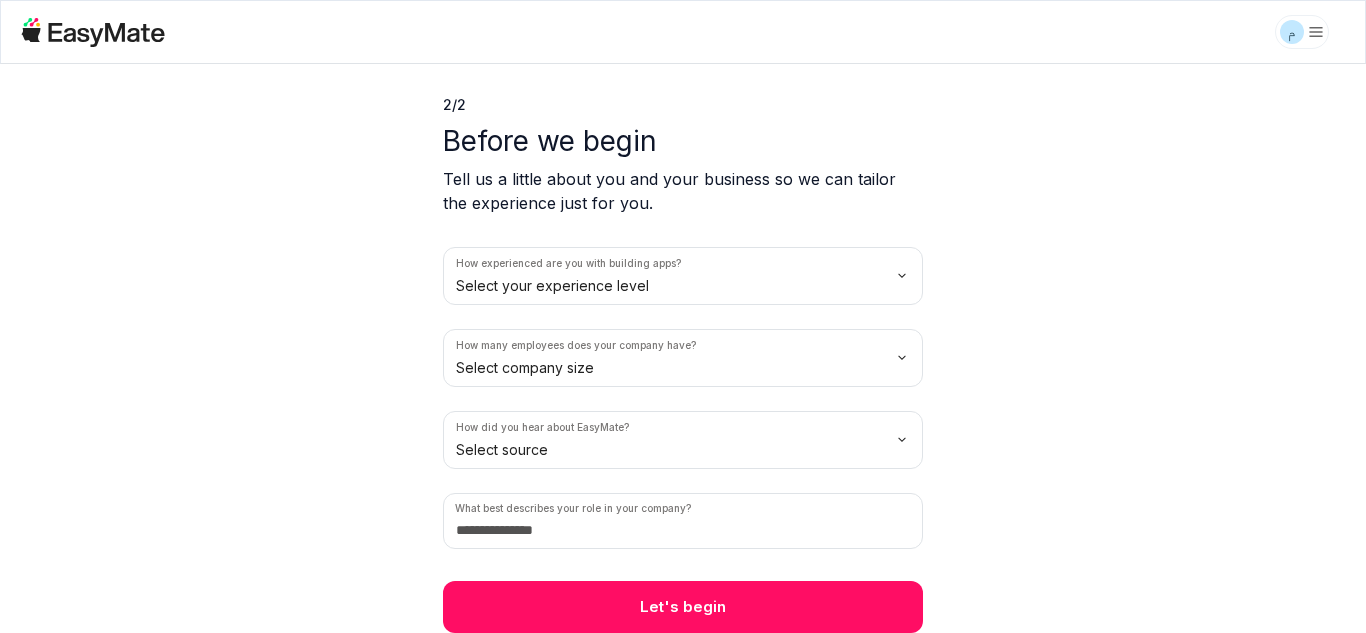 scroll, scrollTop: 57, scrollLeft: 0, axis: vertical 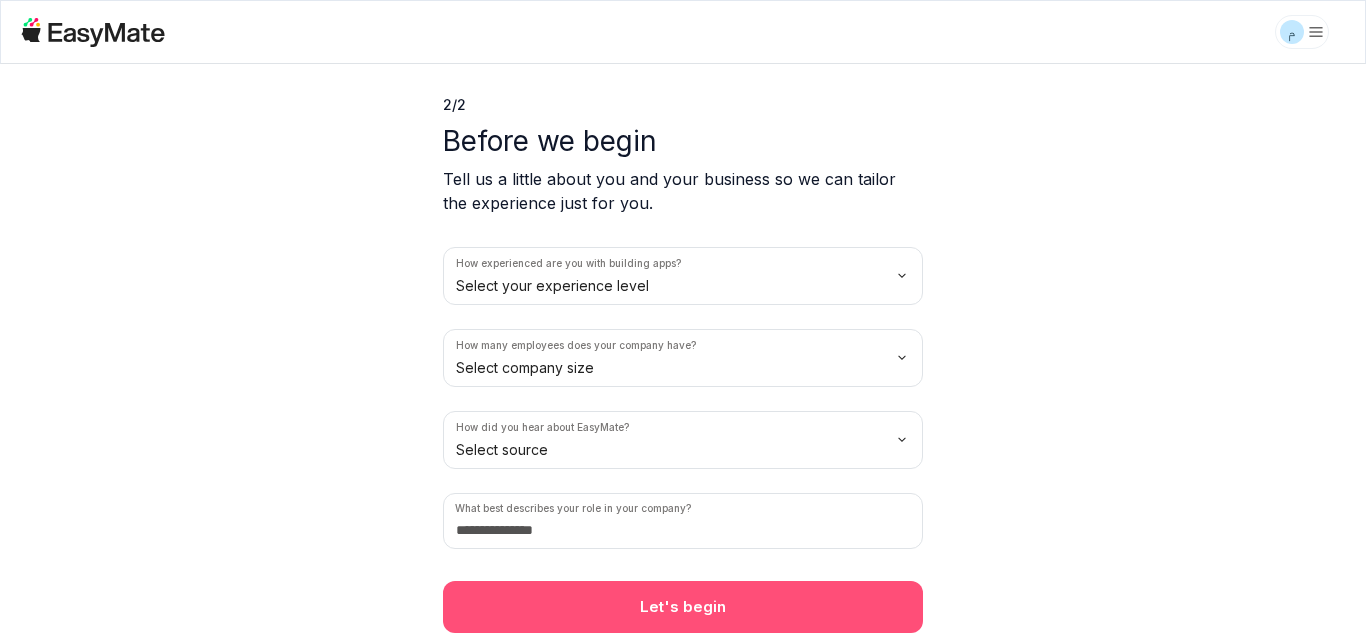 click on "Let's begin" at bounding box center (683, 607) 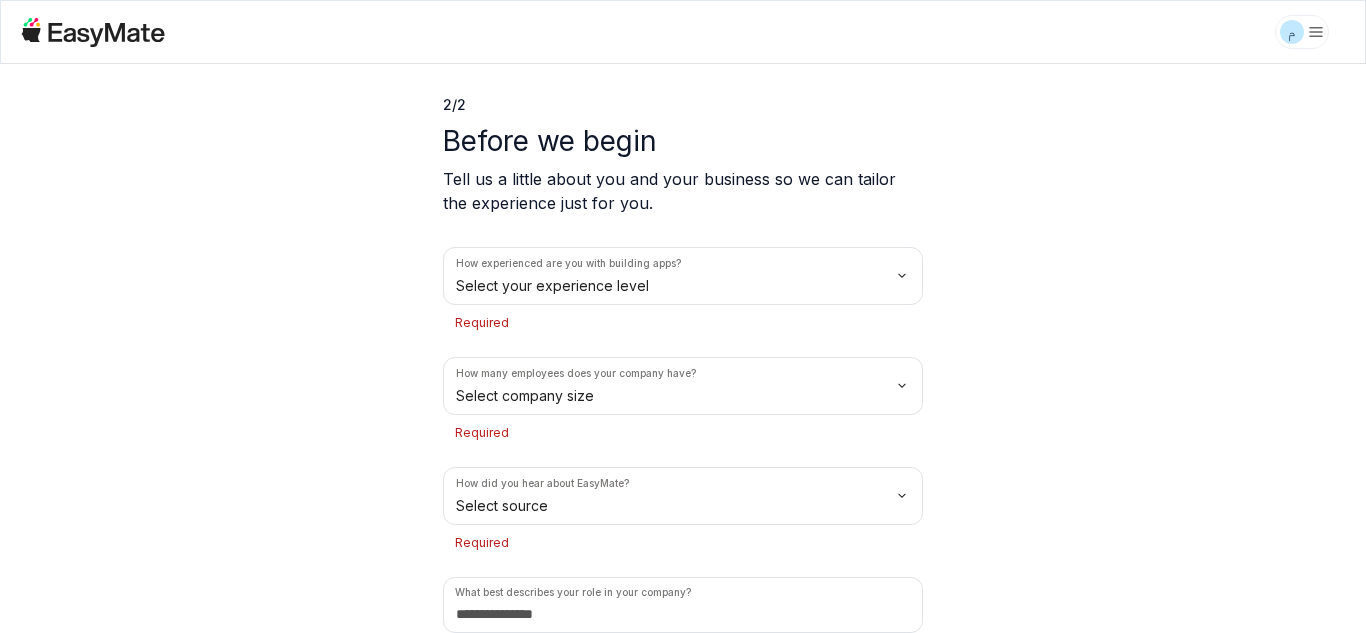 click on "م 2 / 2 Before we begin Tell us a little about you and your business so we can tailor the experience just for you. How experienced are you with building apps? Select your experience level Required How many employees does your company have? Select company size Required How did you hear about EasyMate? Select source Required What best describes your role in your company? Please describe your role Let's begin" at bounding box center [683, 316] 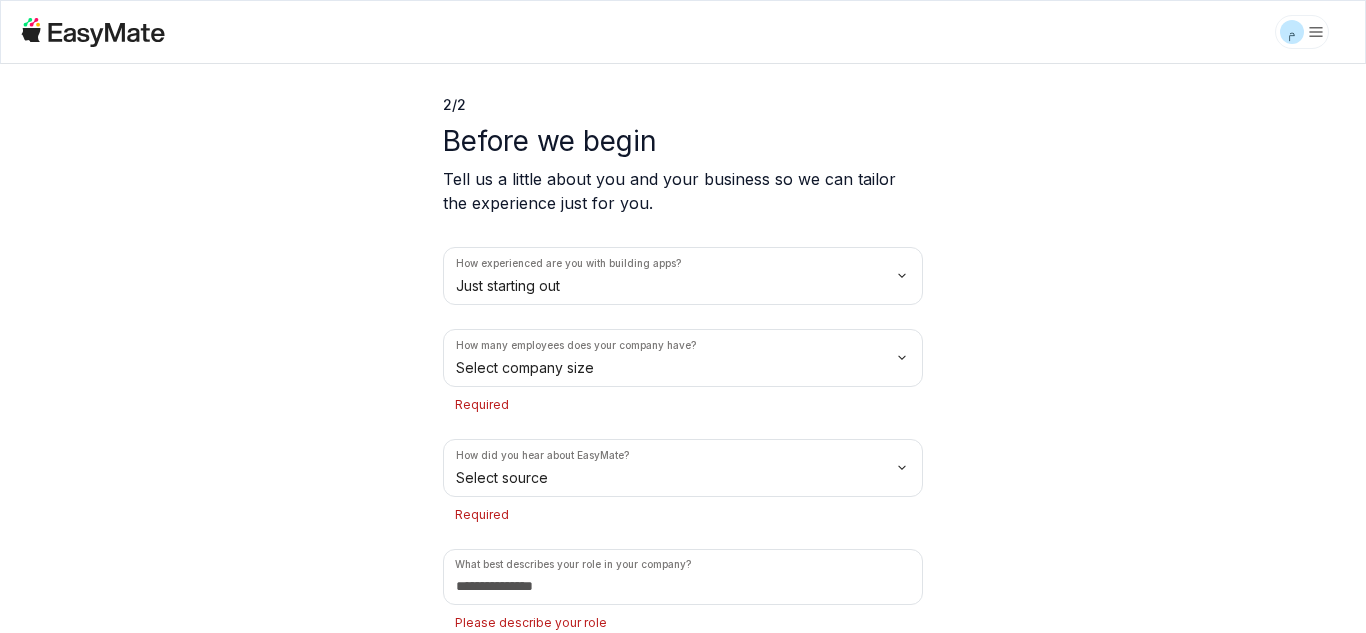 click on "م 2 / 2 Before we begin Tell us a little about you and your business so we can tailor the experience just for you. How experienced are you with building apps? Just starting out How many employees does your company have? Select company size Required How did you hear about EasyMate? Select source Required What best describes your role in your company? Please describe your role Let's begin" at bounding box center (683, 316) 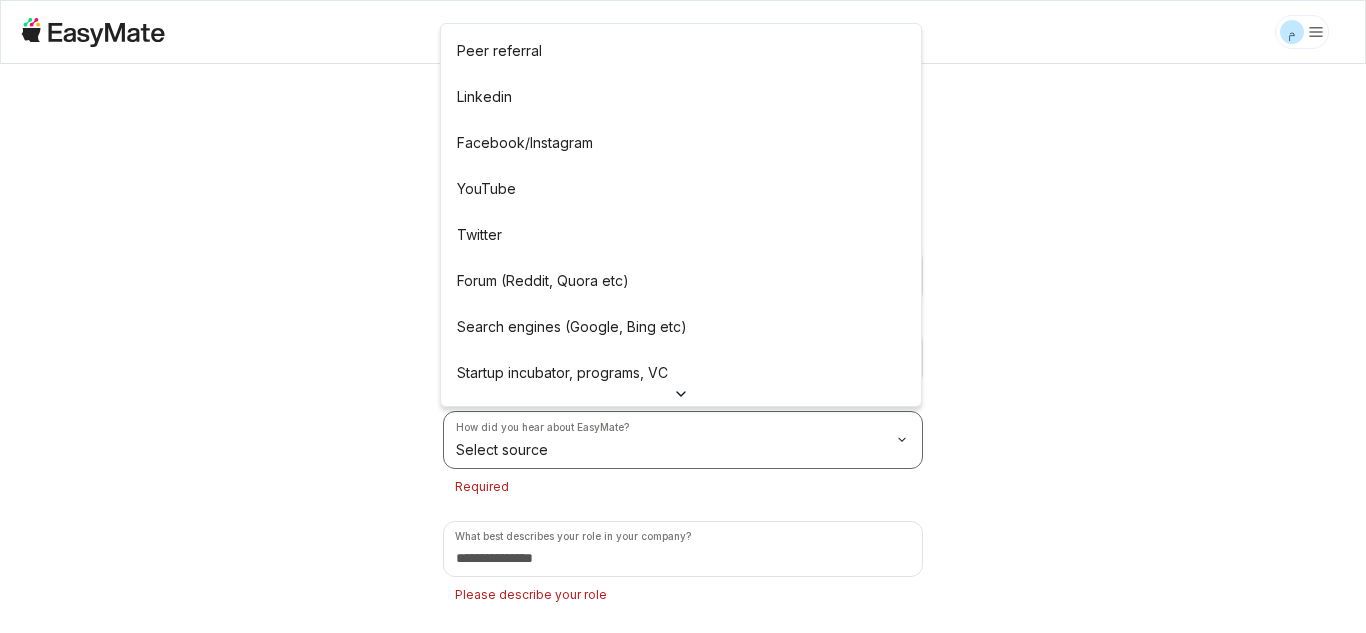 click on "م 2 / 2 Before we begin Tell us a little about you and your business so we can tailor the experience just for you. How experienced are you with building apps? Just starting out How many employees does your company have? Solo How did you hear about EasyMate? Select source Required What best describes your role in your company? Please describe your role Let's begin
Peer referral Linkedin Facebook/Instagram YouTube Twitter Forum (Reddit, Quora etc) Search engines (Google, Bing etc) Startup incubator, programs, VC Podcast Press or news outlet Other" at bounding box center [683, 316] 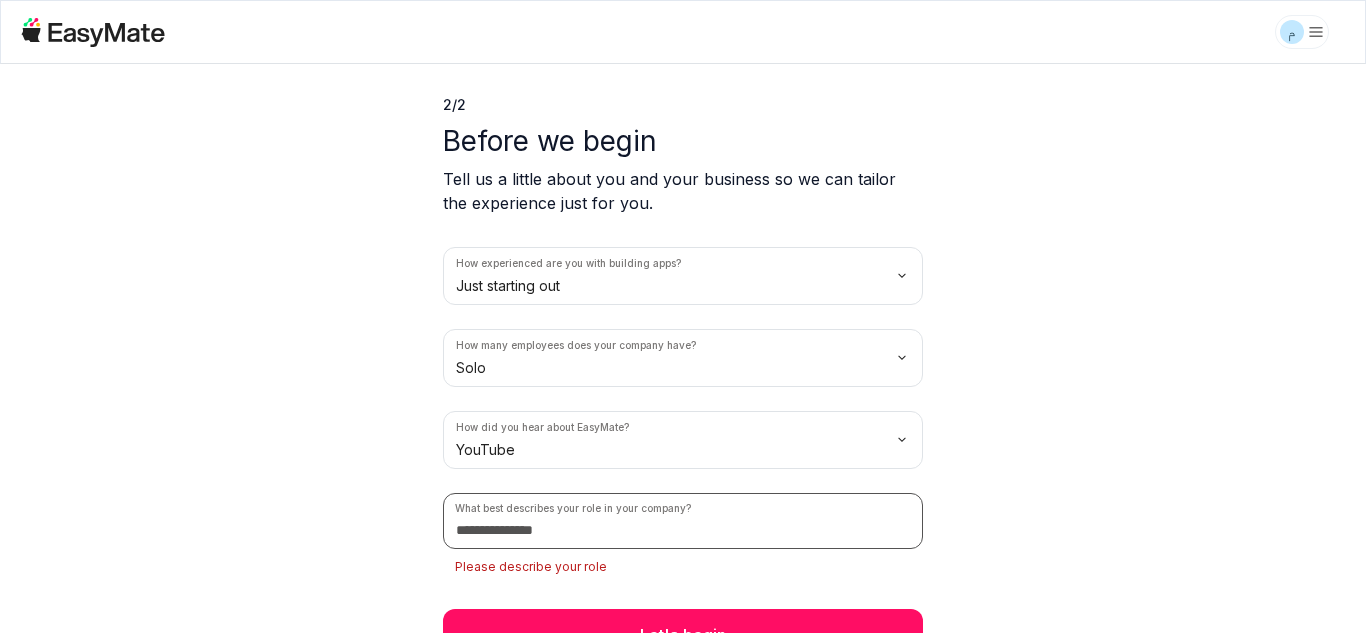 click at bounding box center (683, 521) 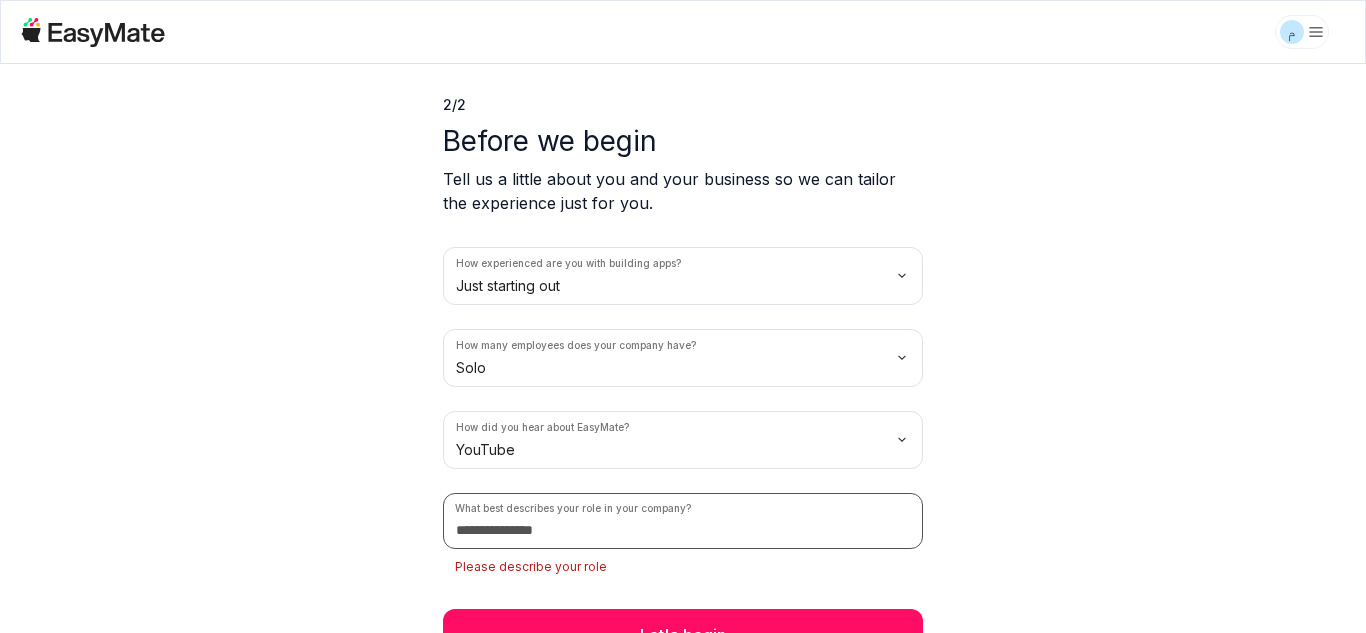 click at bounding box center (683, 521) 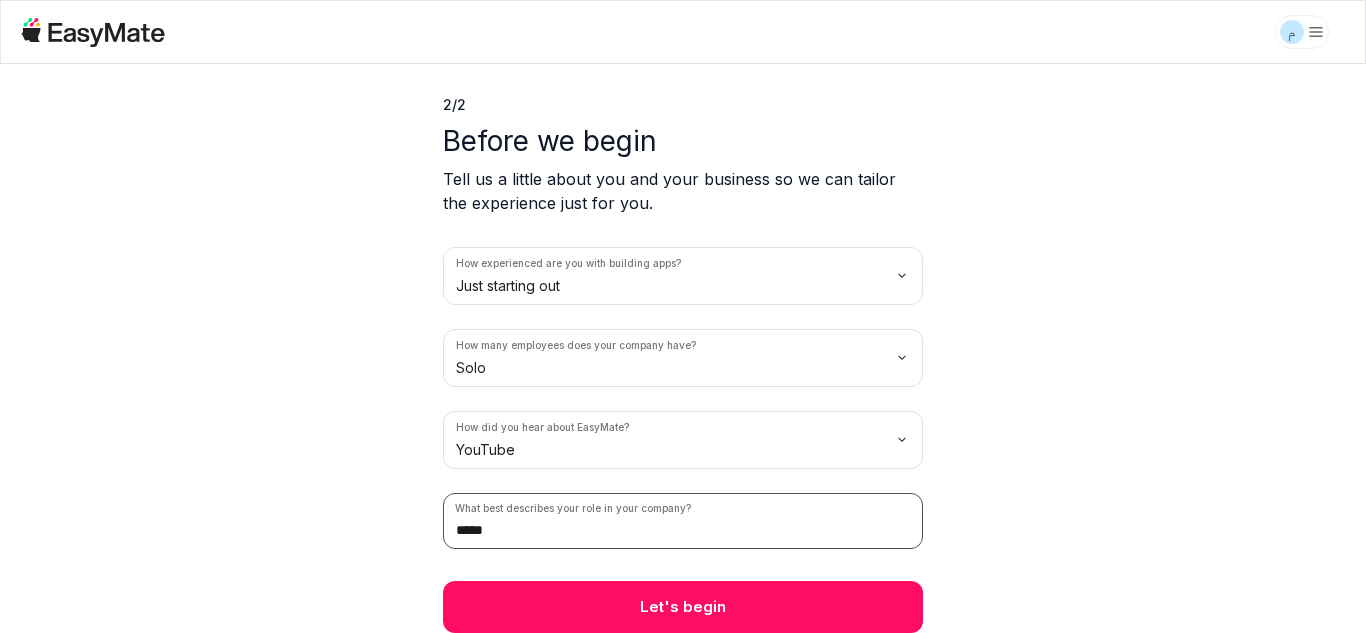 type on "*****" 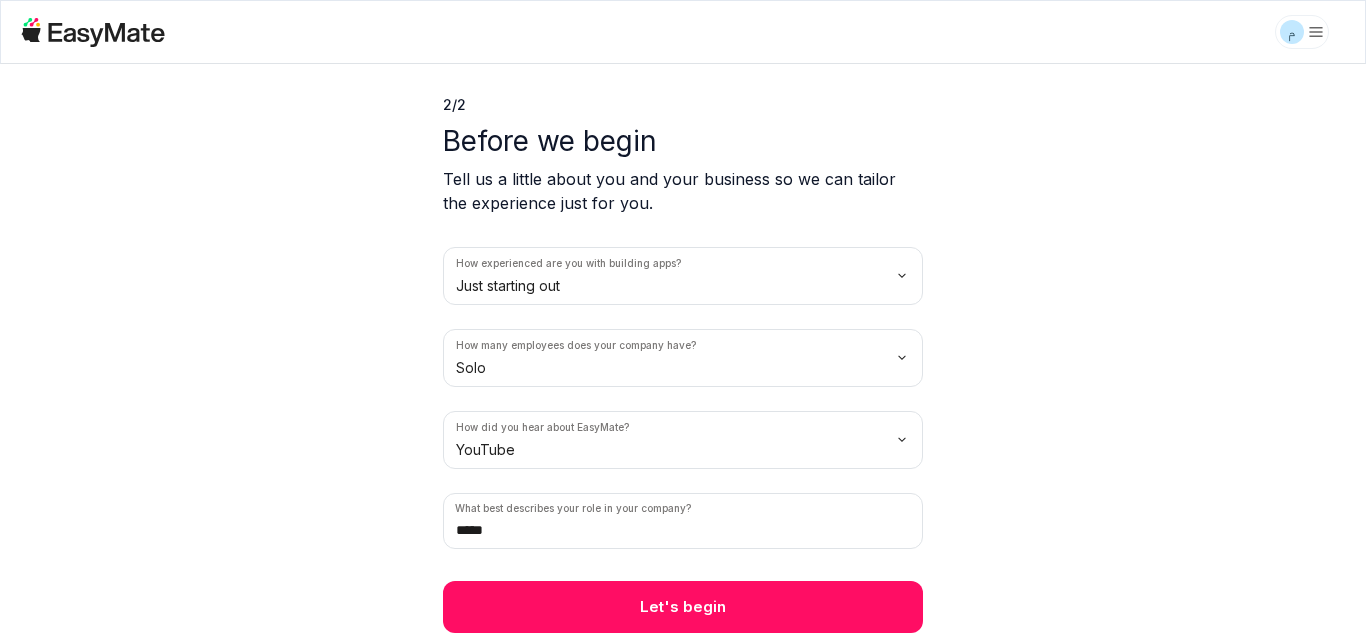 click on "Let's begin" at bounding box center [683, 607] 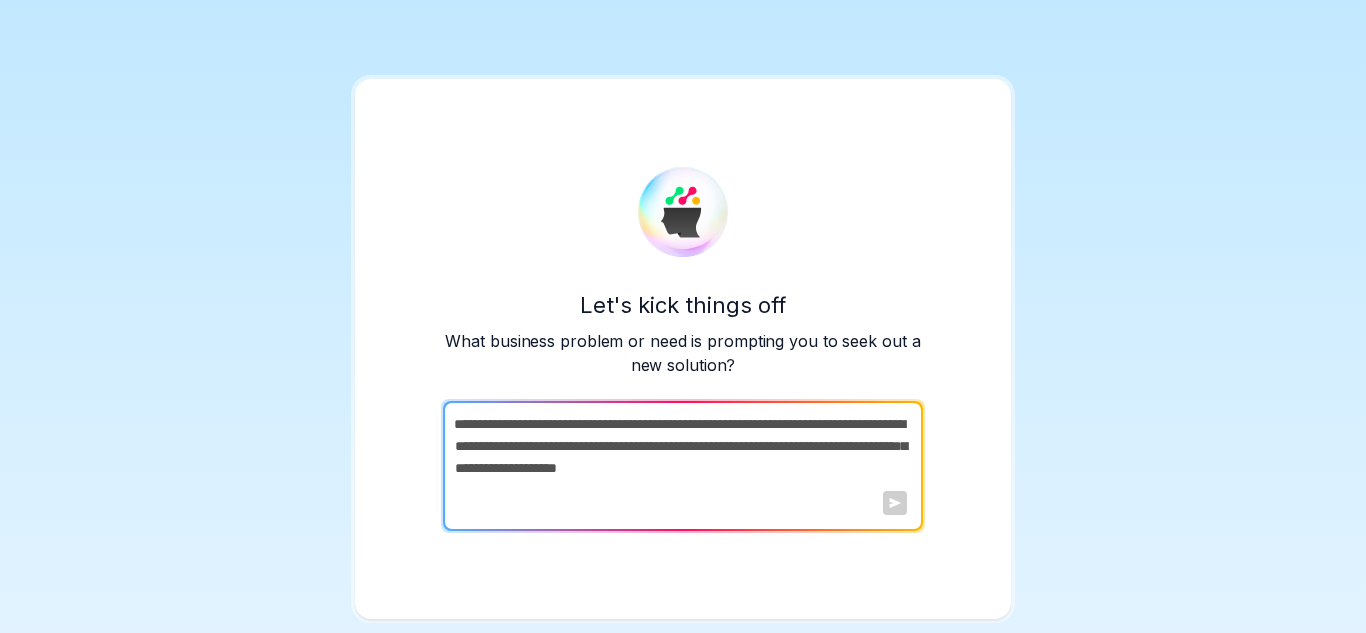scroll, scrollTop: 0, scrollLeft: 0, axis: both 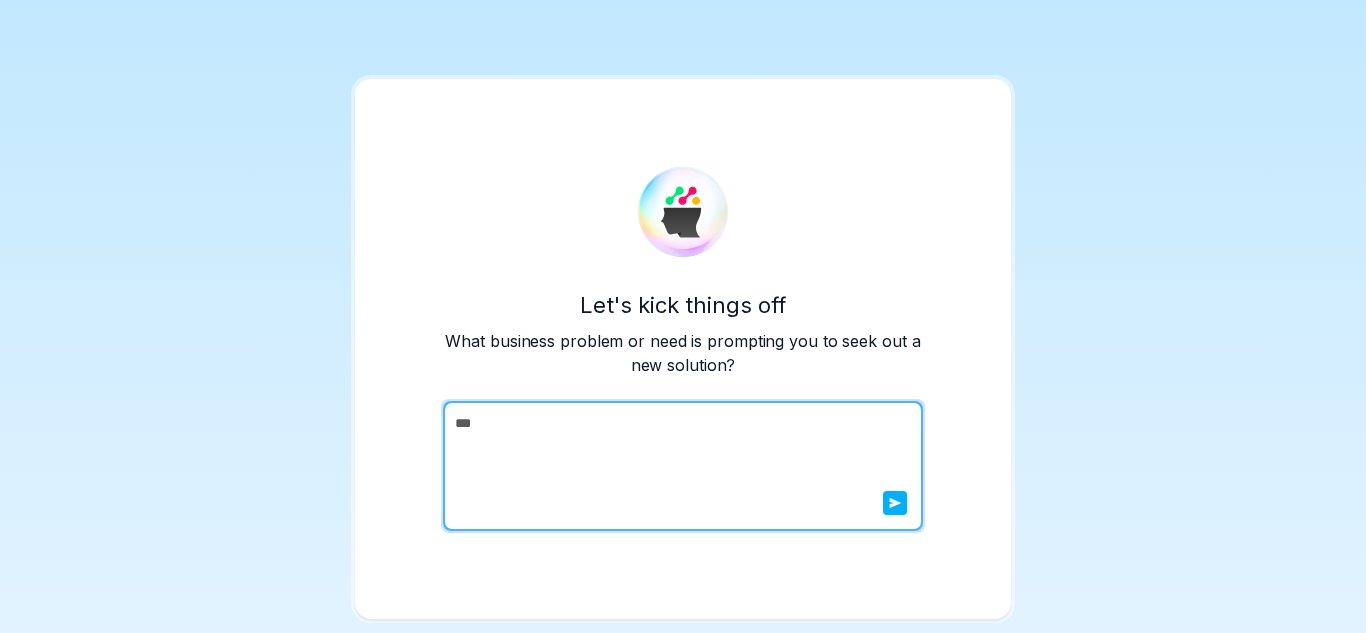 type on "**" 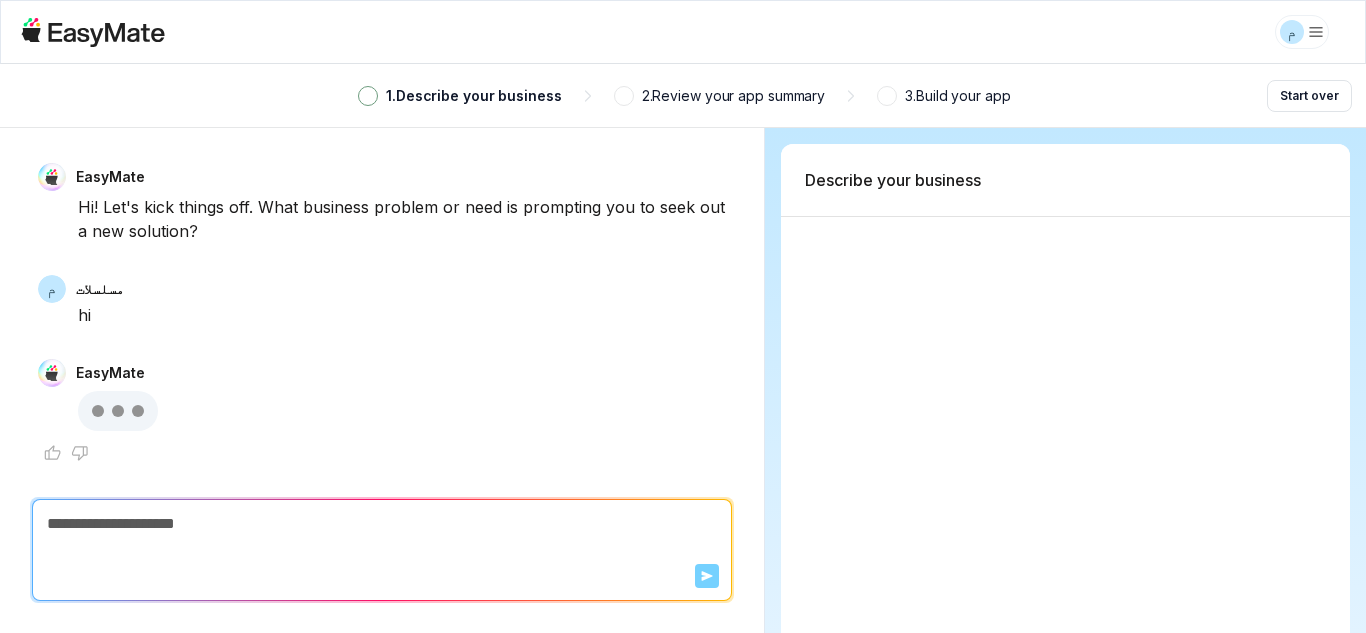 type on "*" 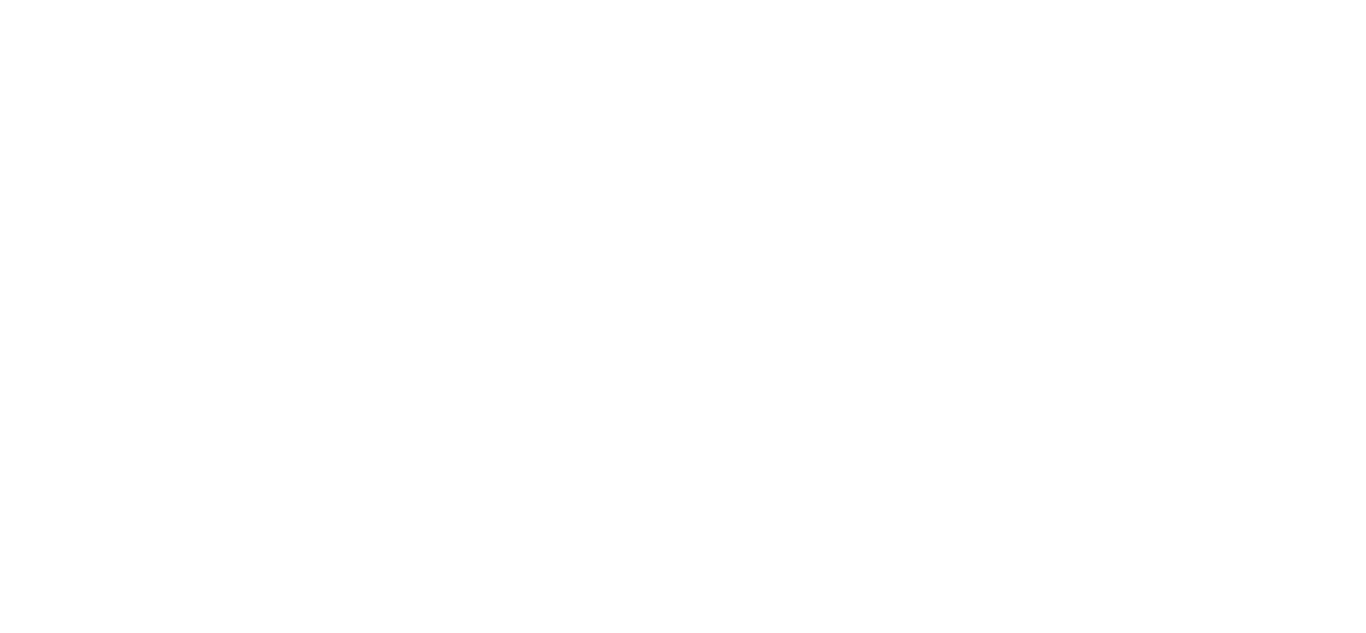 scroll, scrollTop: 0, scrollLeft: 0, axis: both 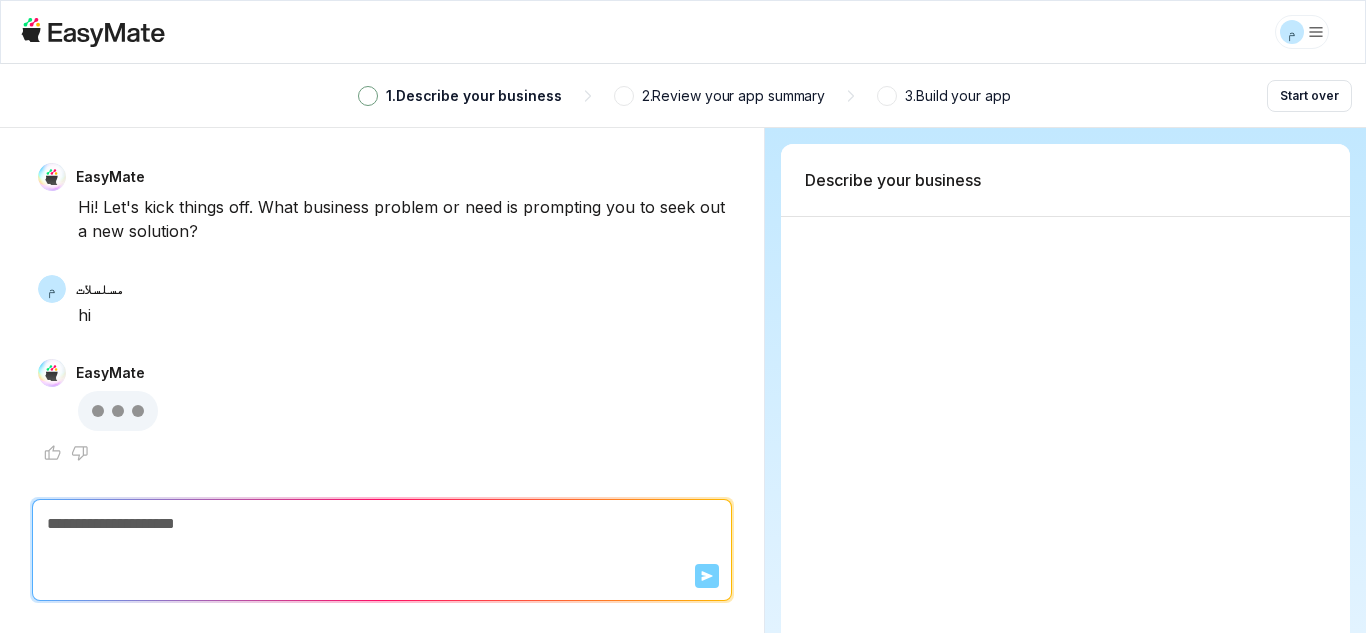 type on "*" 